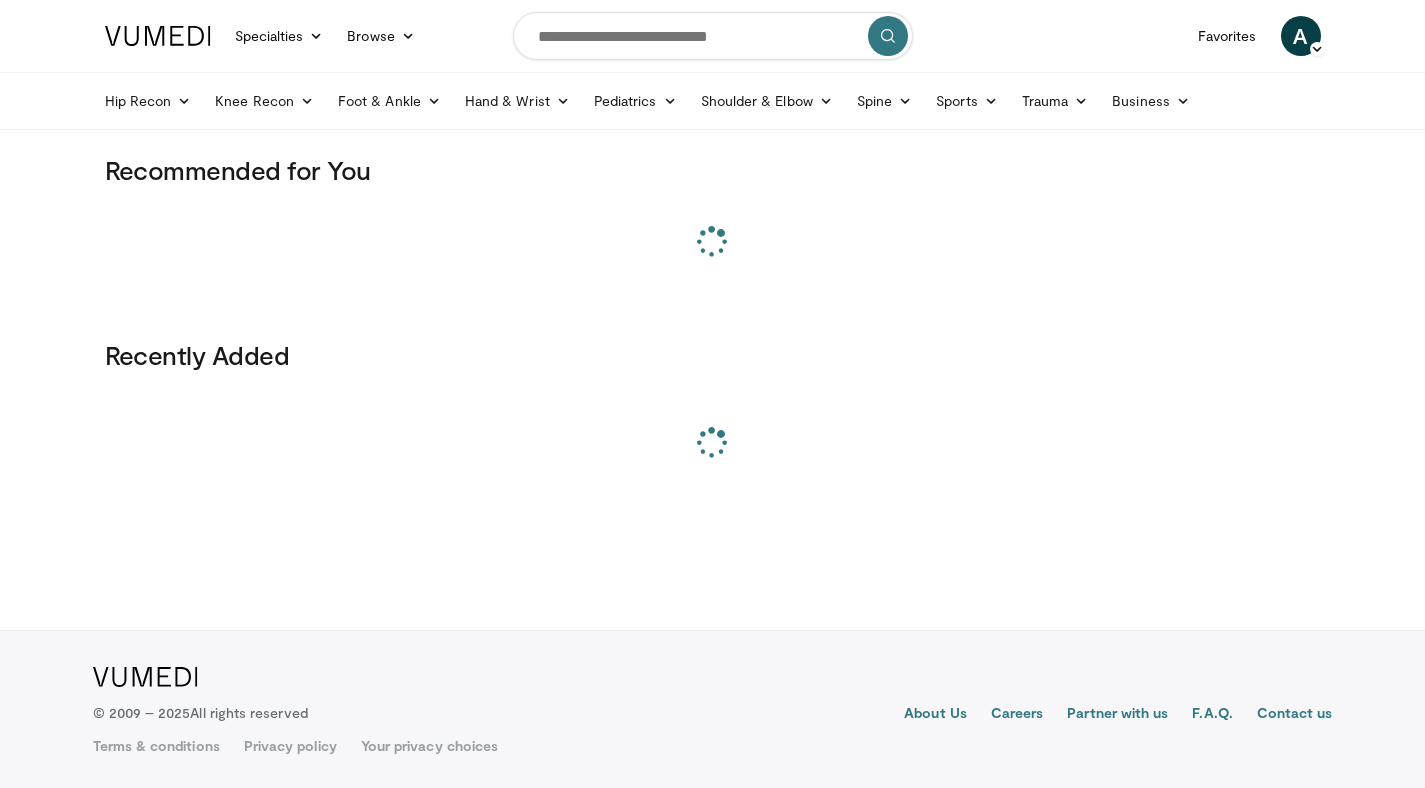 scroll, scrollTop: 0, scrollLeft: 0, axis: both 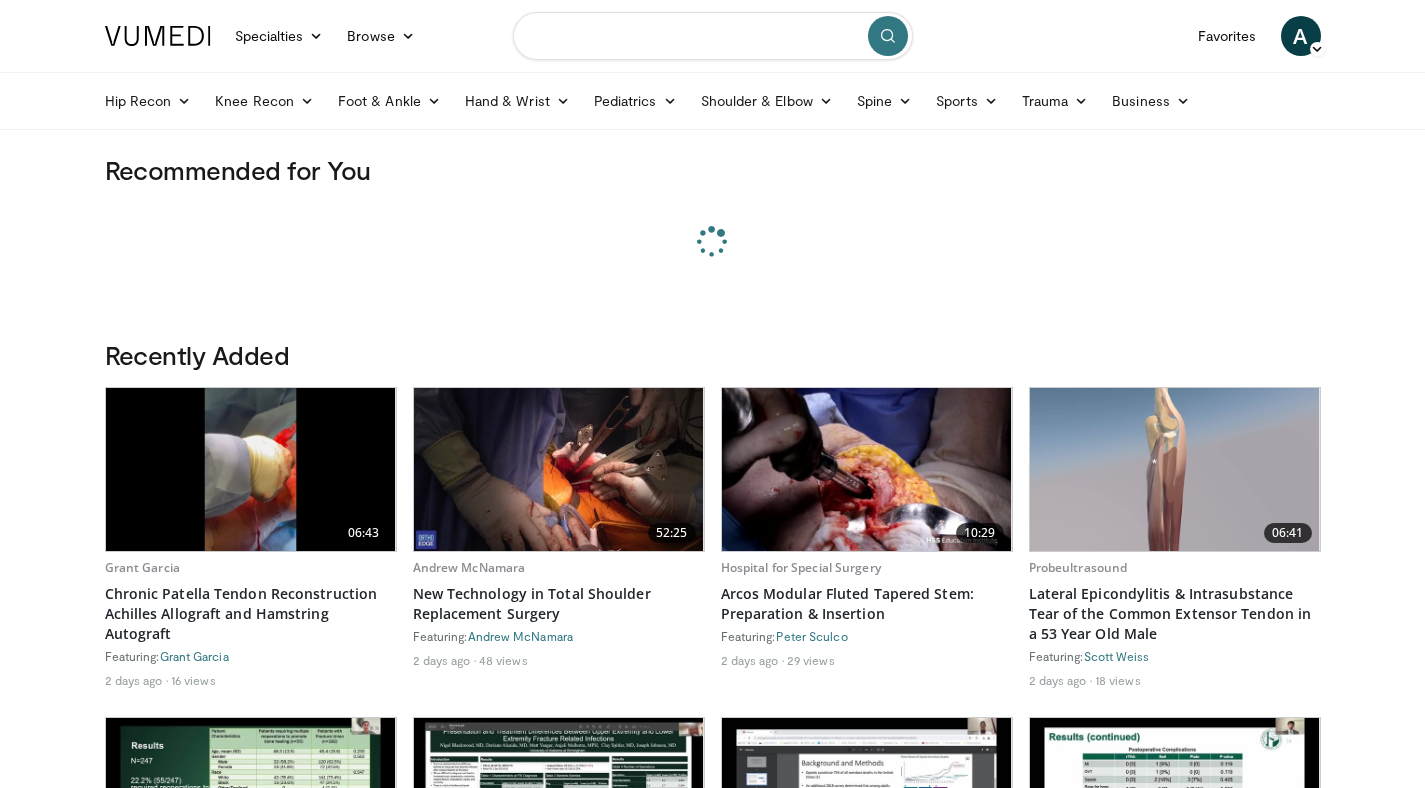 click at bounding box center [713, 36] 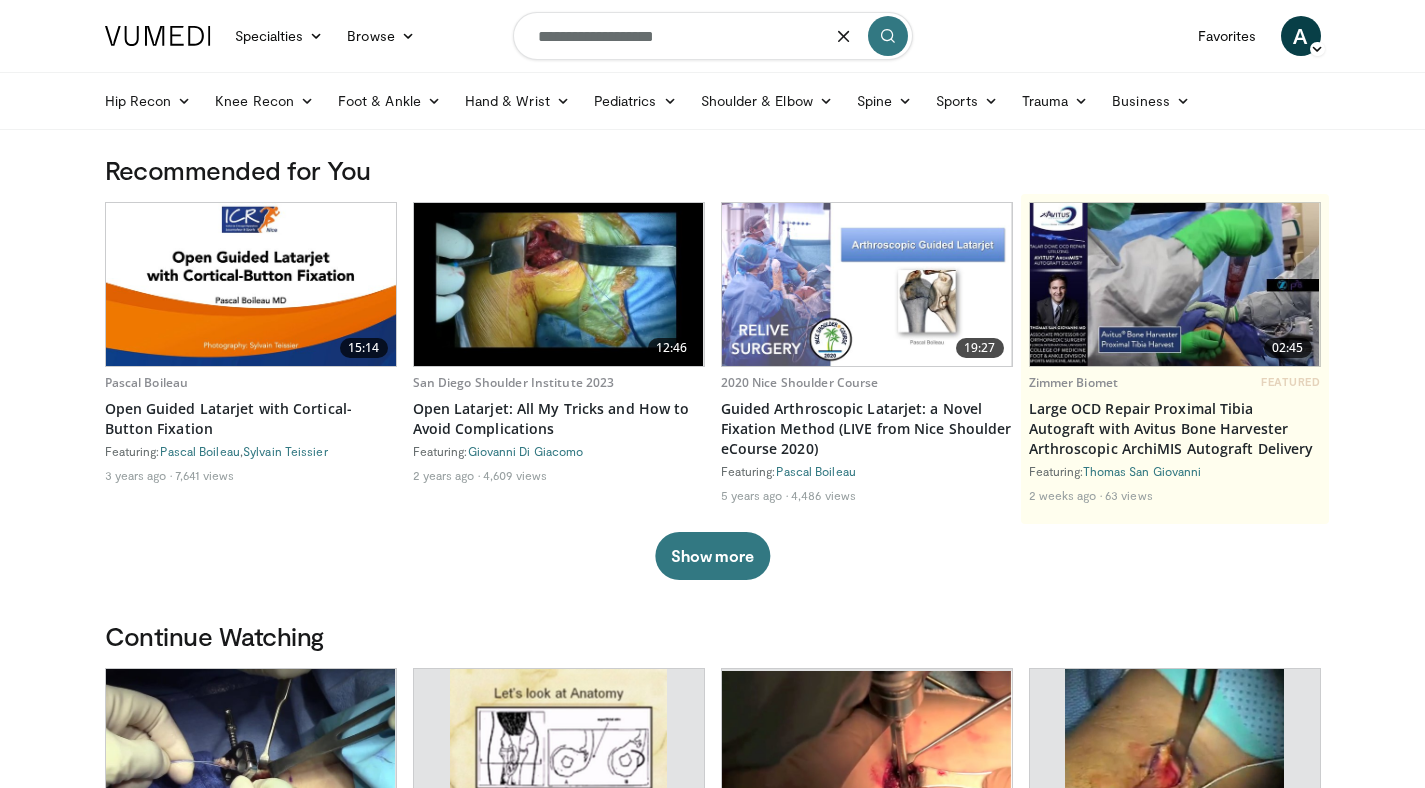 type on "**********" 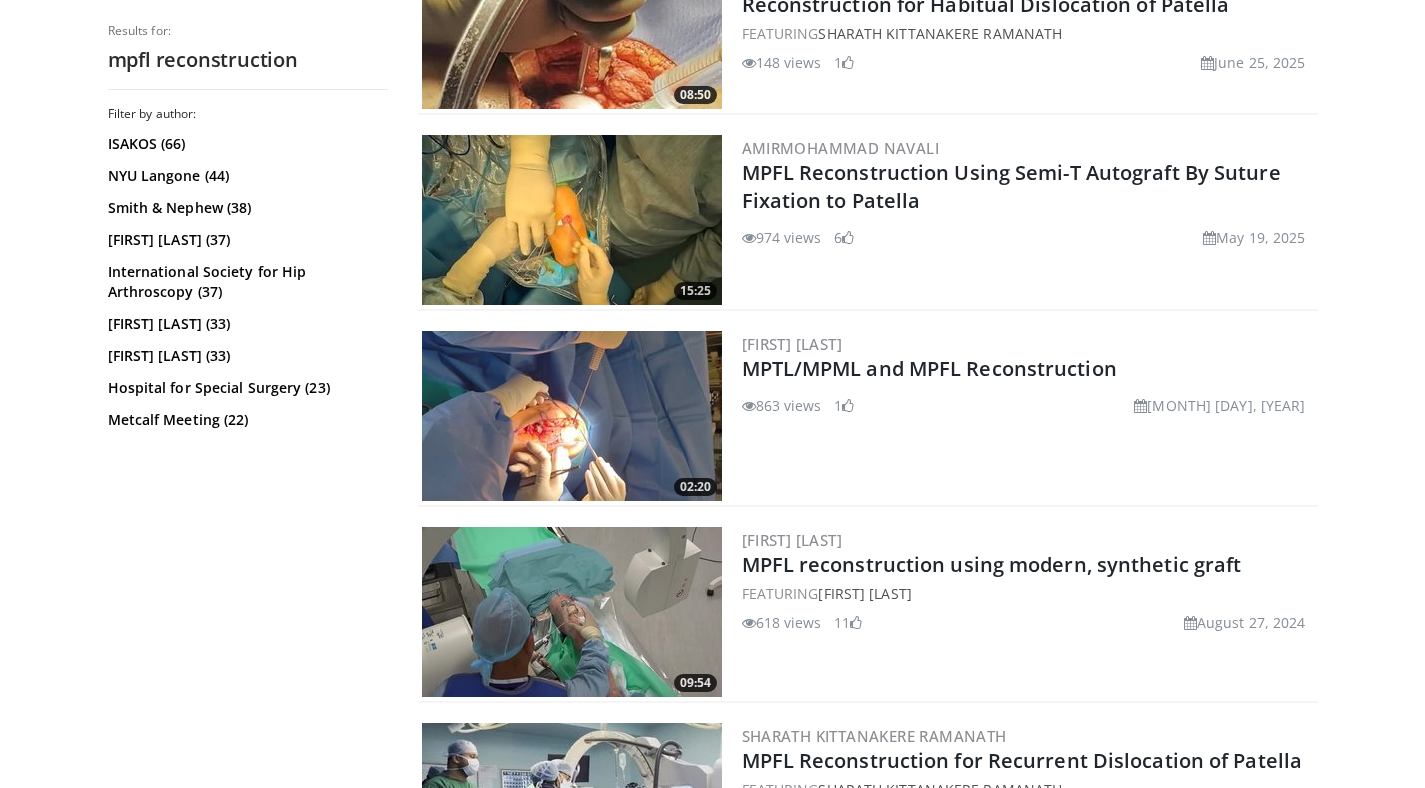 scroll, scrollTop: 0, scrollLeft: 0, axis: both 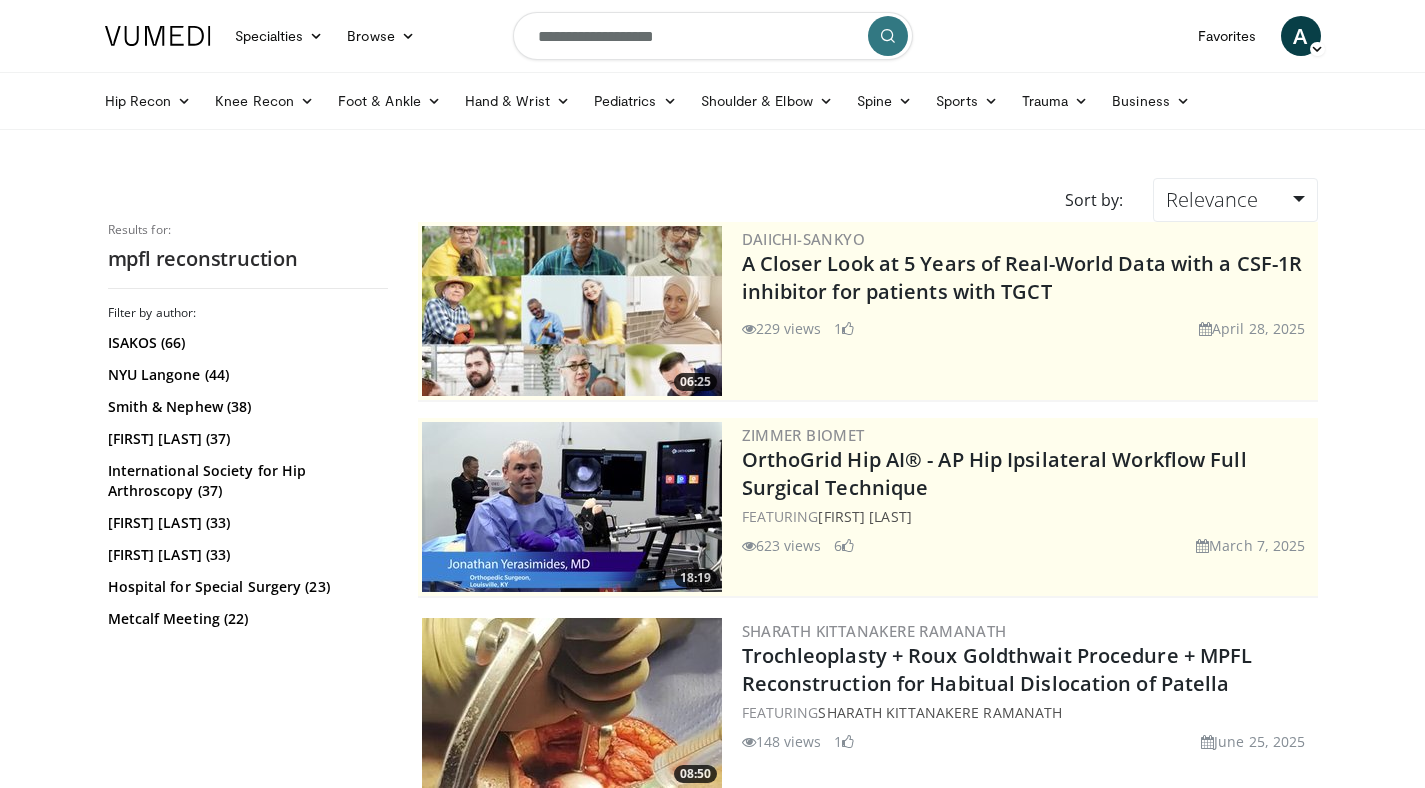 click on "**********" at bounding box center (713, 36) 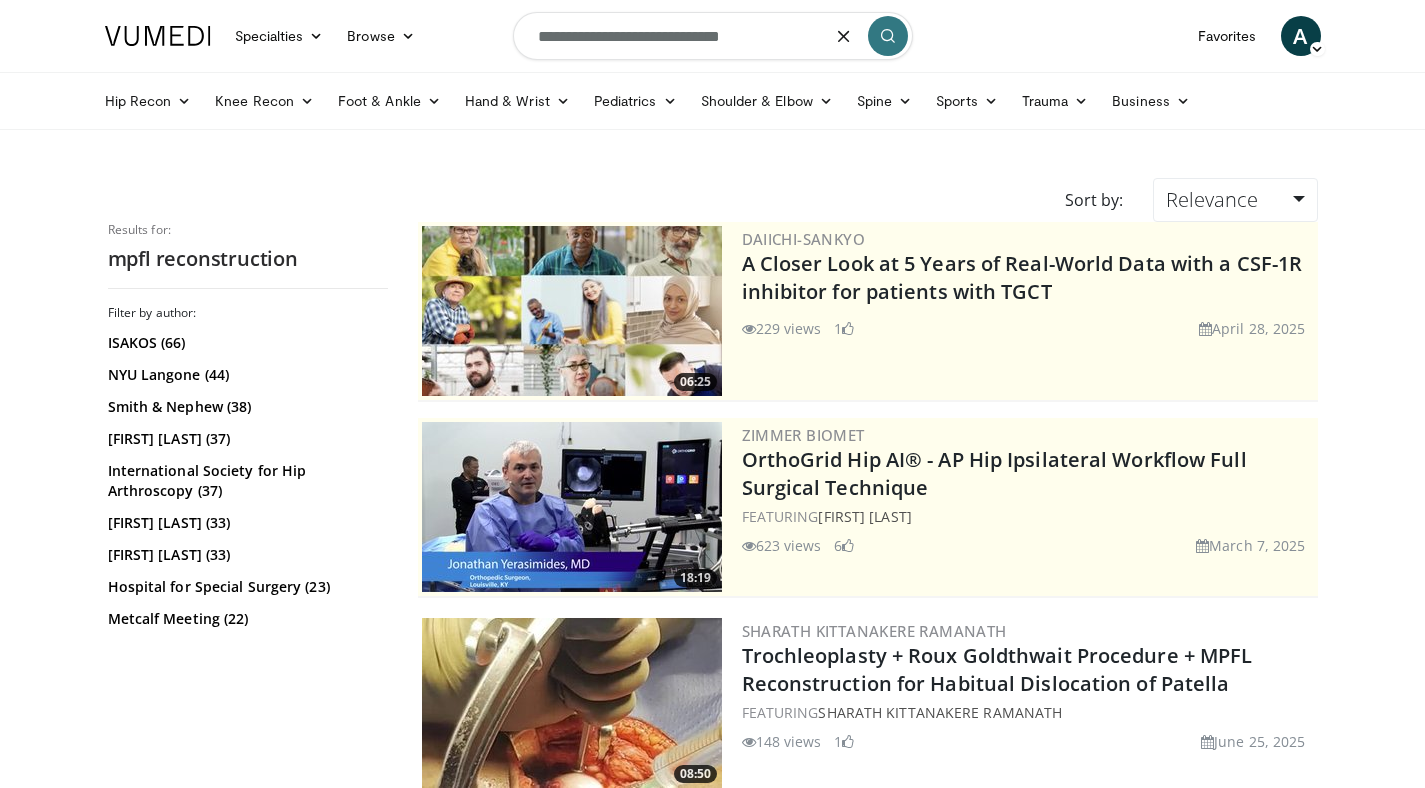 type on "**********" 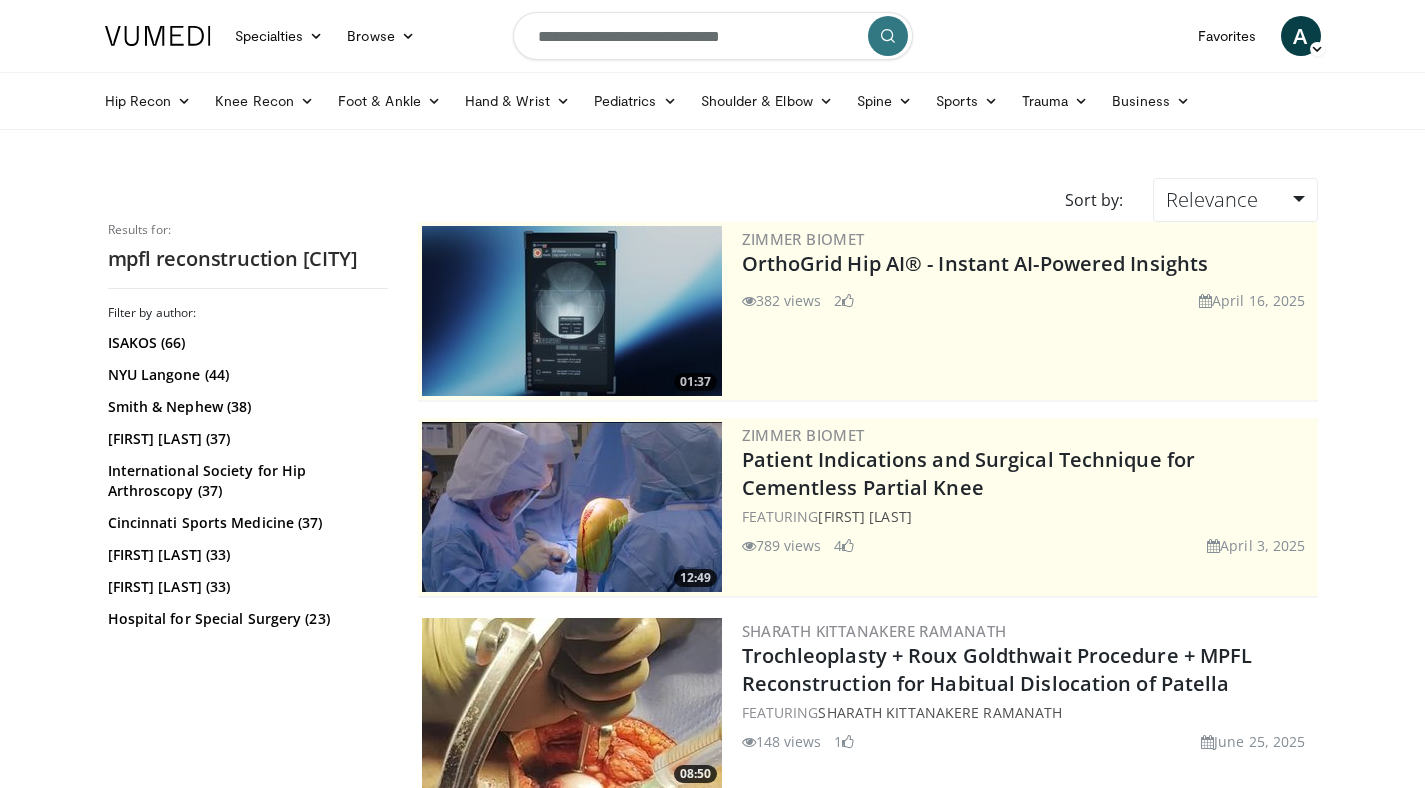 scroll, scrollTop: 0, scrollLeft: 0, axis: both 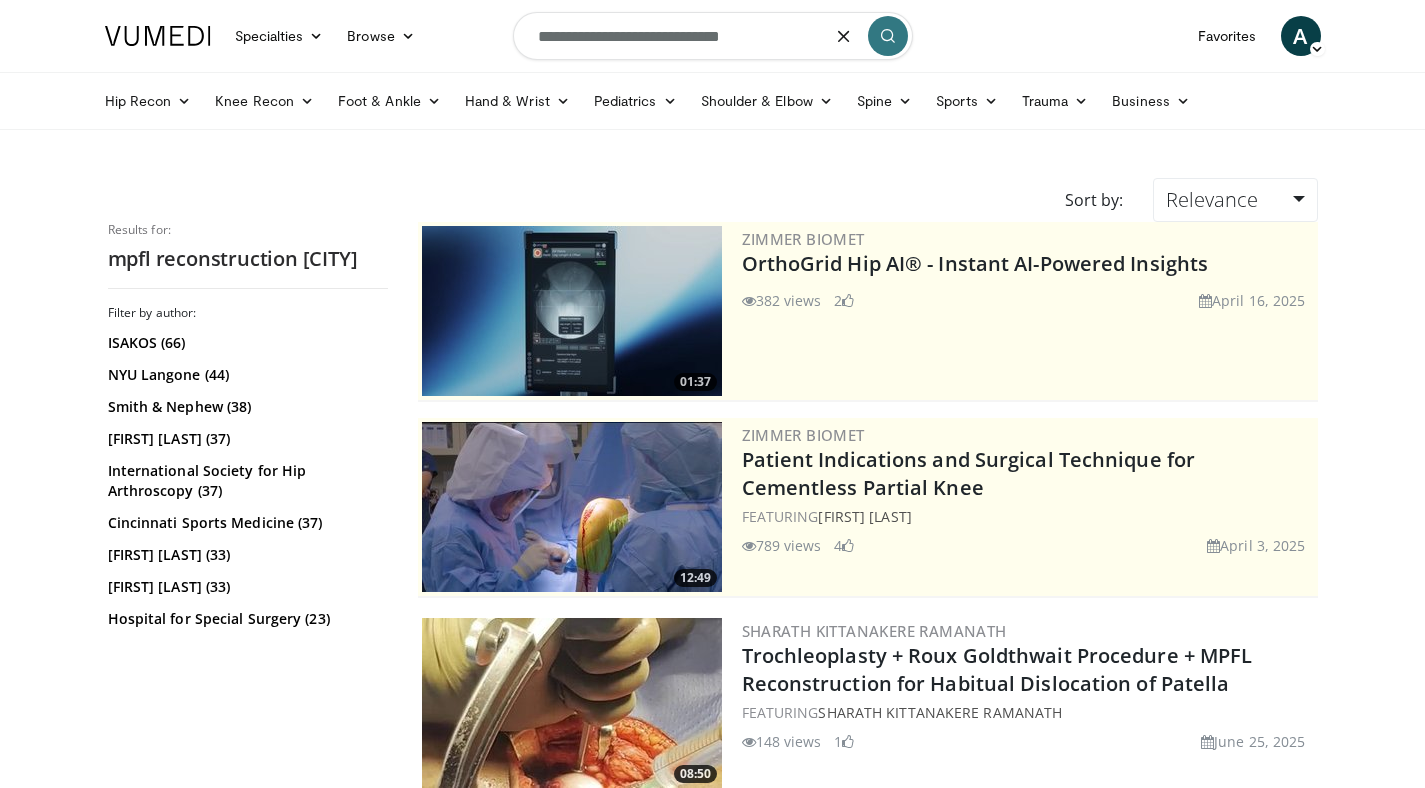 click on "**********" at bounding box center [713, 36] 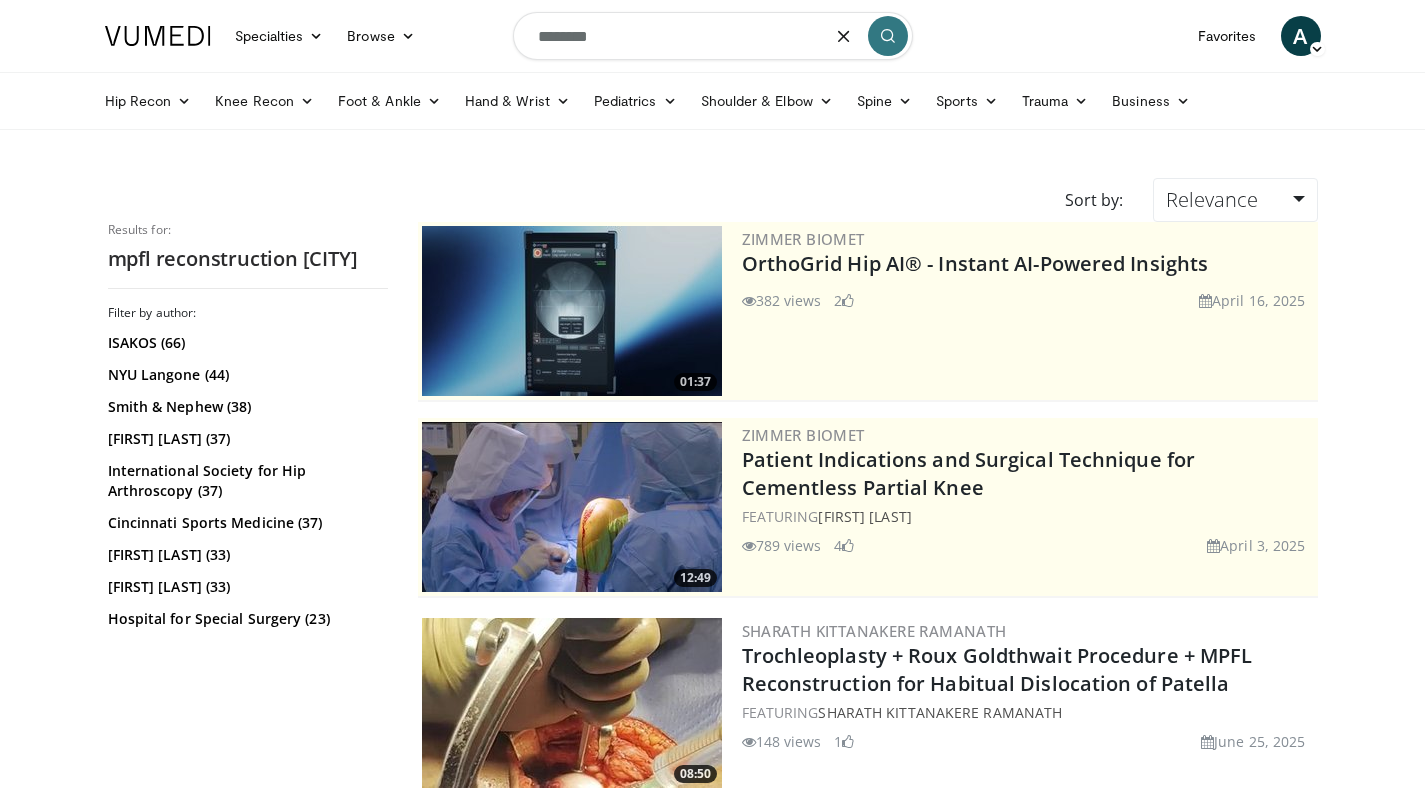 type on "********" 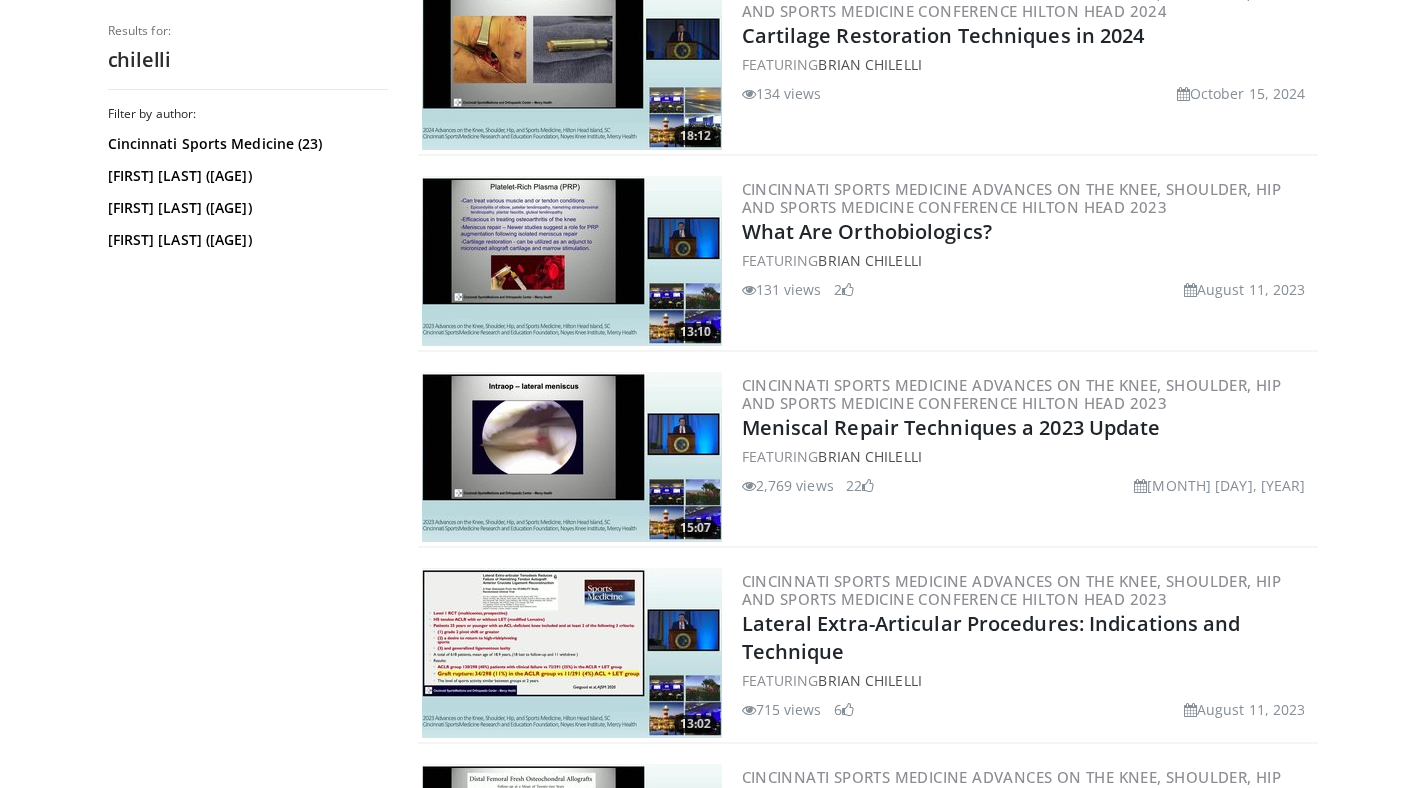 scroll, scrollTop: 0, scrollLeft: 0, axis: both 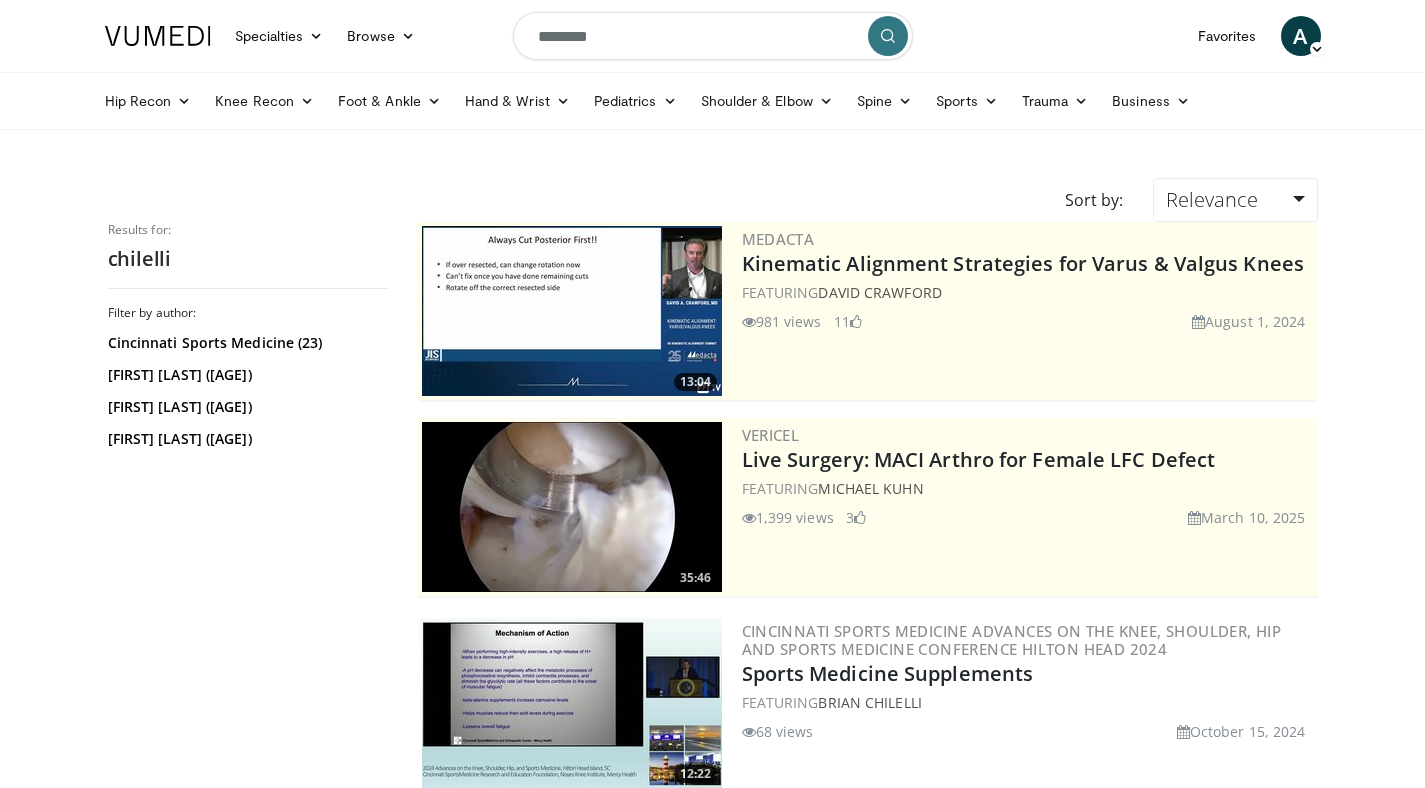 click on "********" at bounding box center [713, 36] 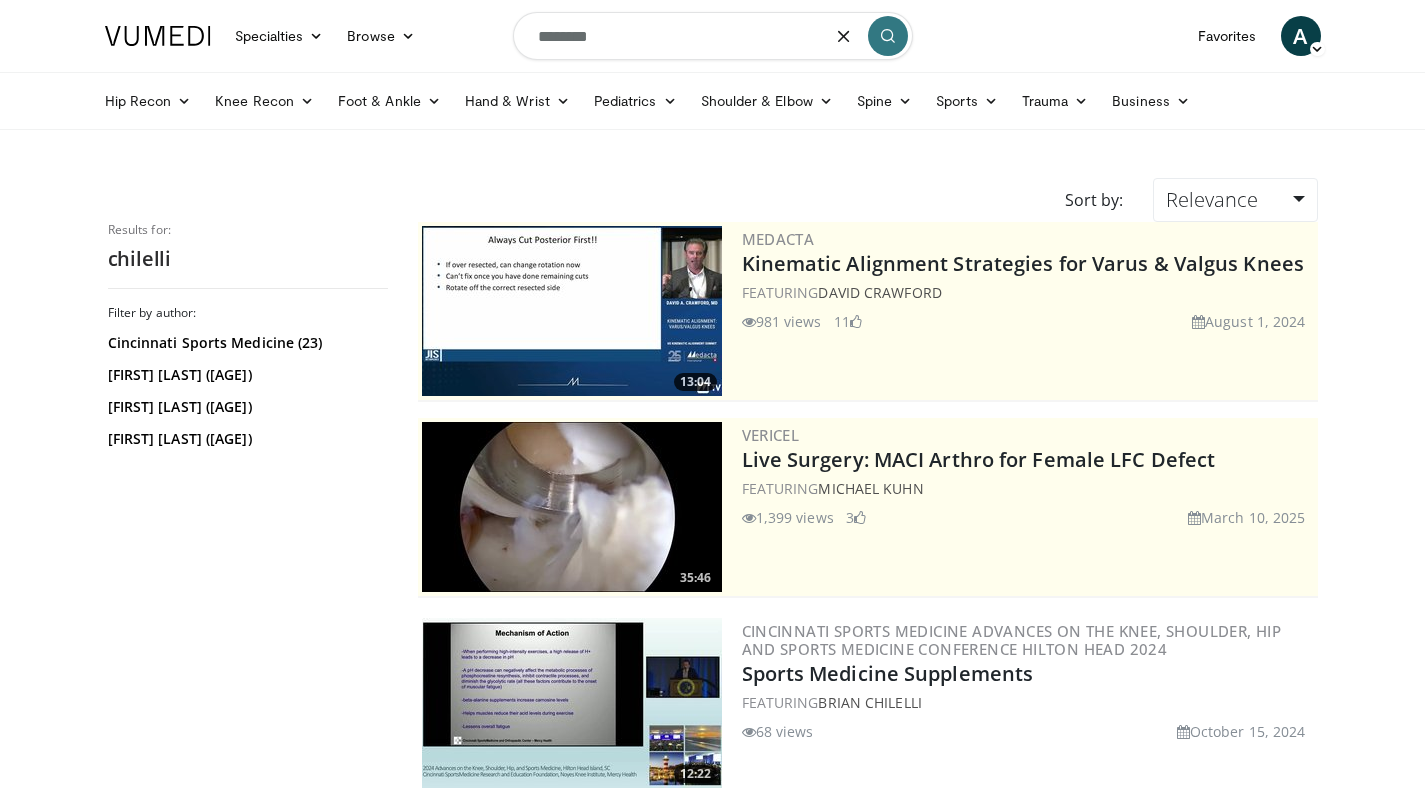 click on "********" at bounding box center [713, 36] 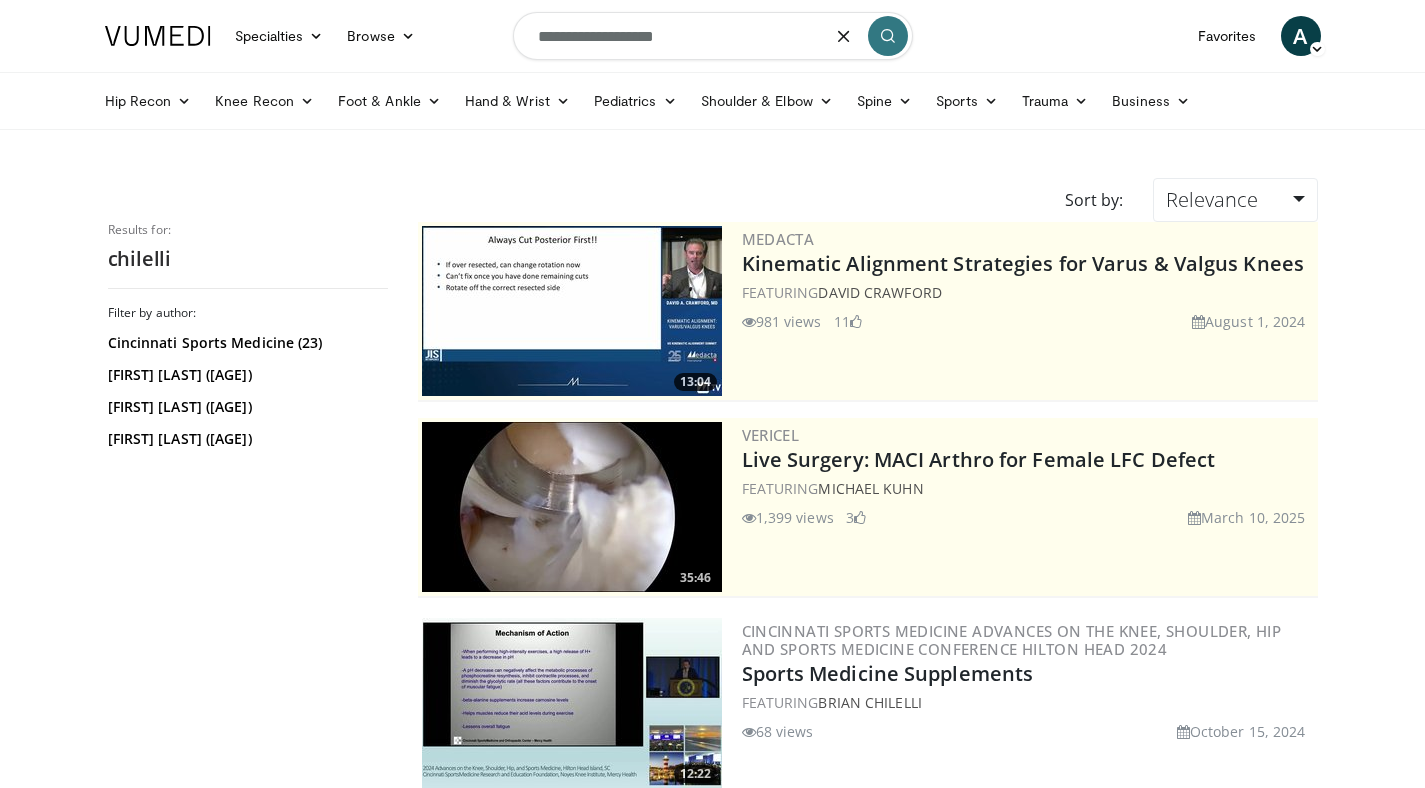 type on "**********" 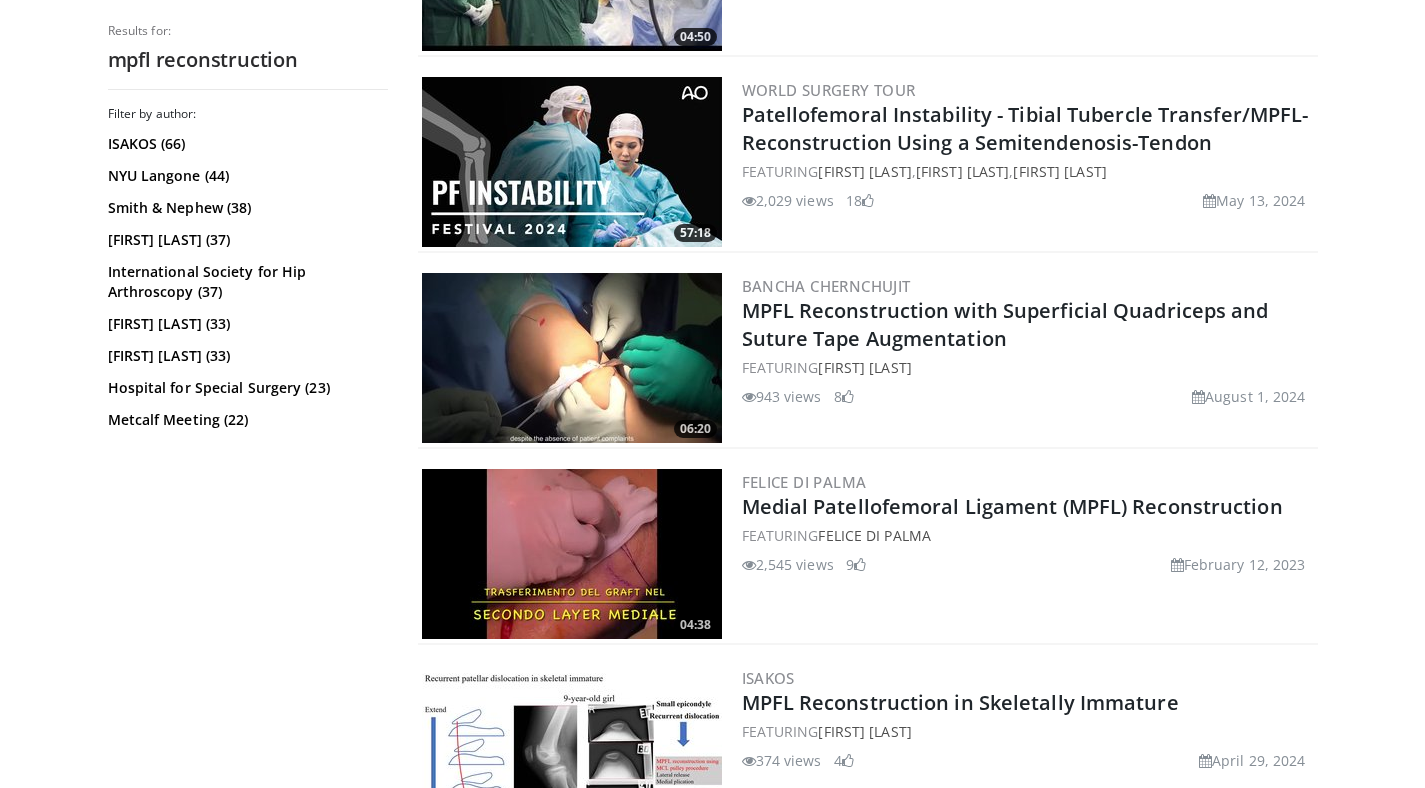 scroll, scrollTop: 1722, scrollLeft: 0, axis: vertical 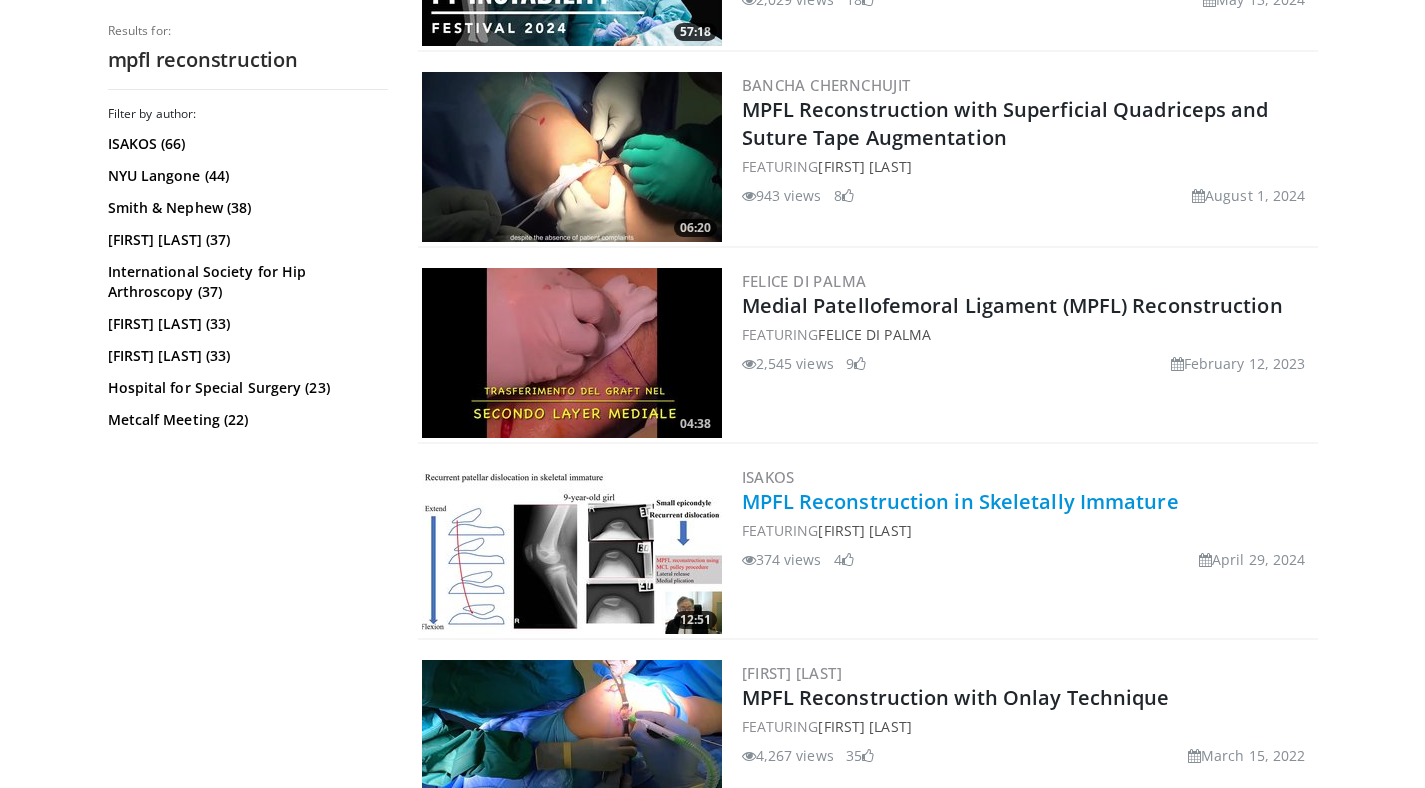 click on "MPFL Reconstruction in Skeletally Immature" at bounding box center [960, 501] 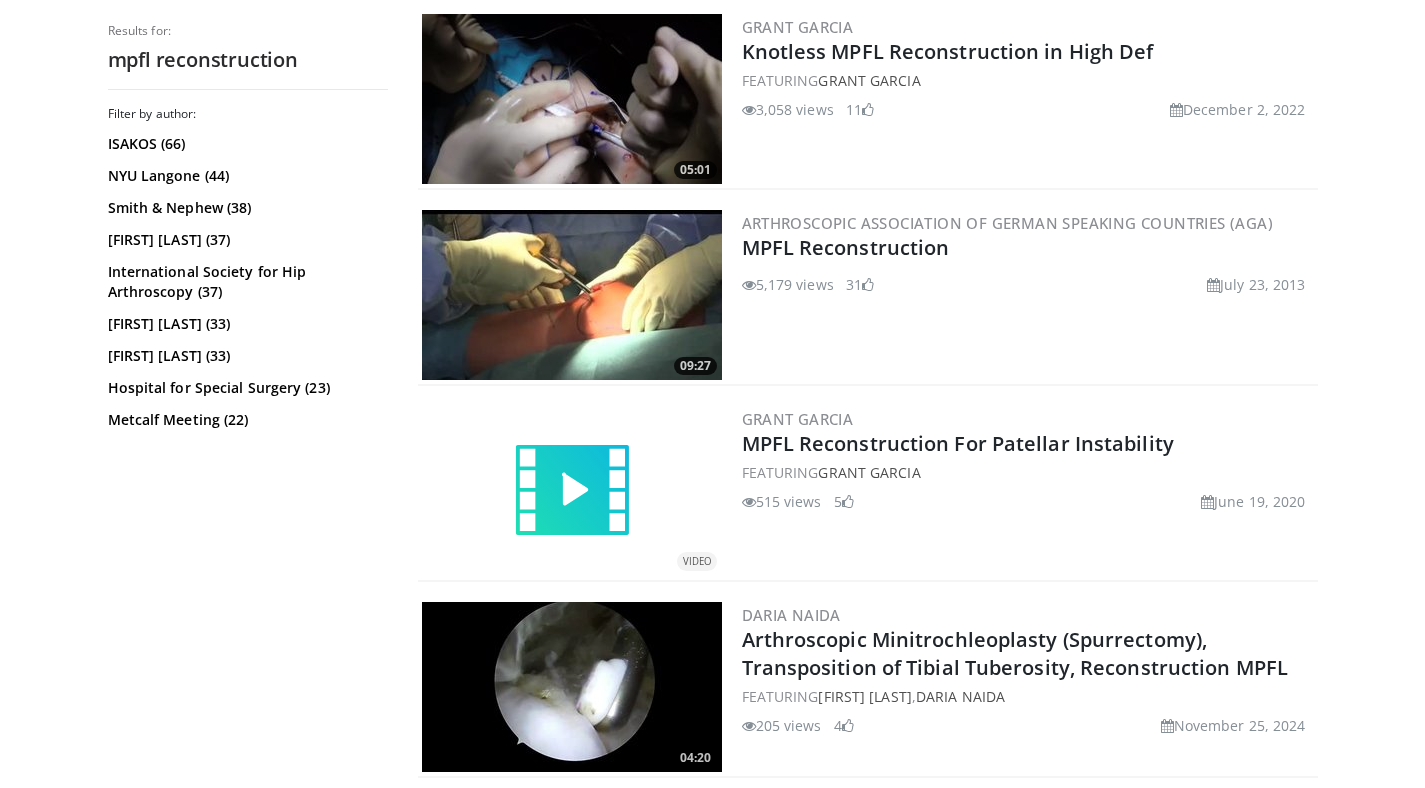 scroll, scrollTop: 2566, scrollLeft: 0, axis: vertical 